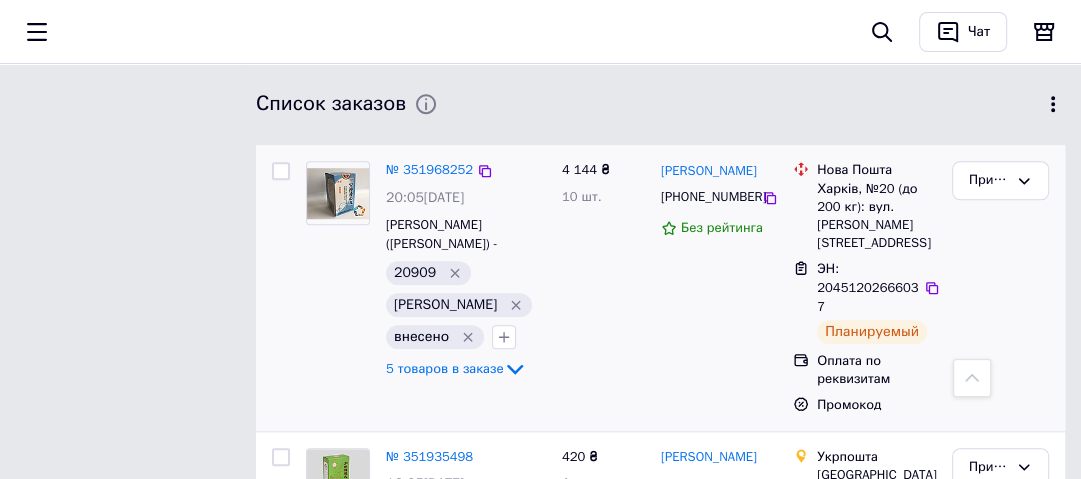scroll, scrollTop: 998, scrollLeft: 0, axis: vertical 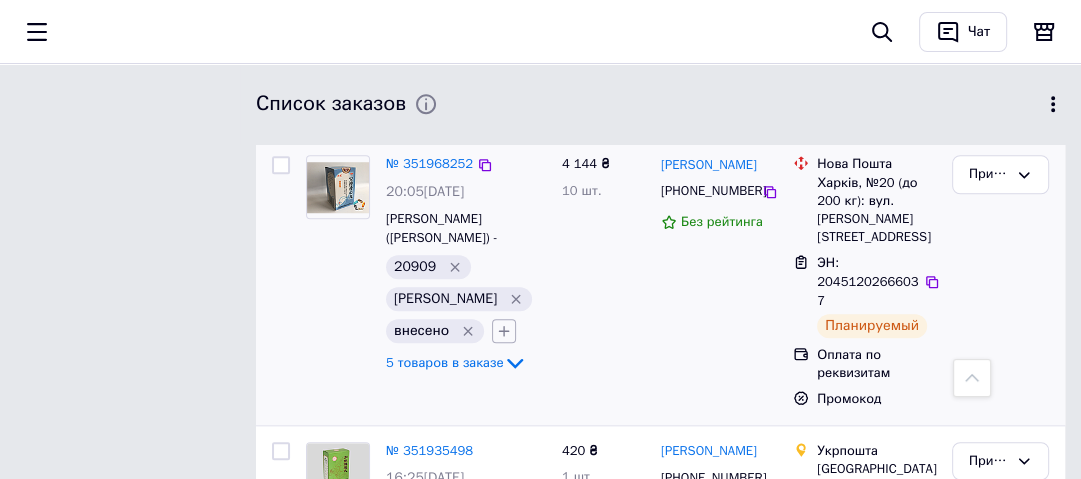 click 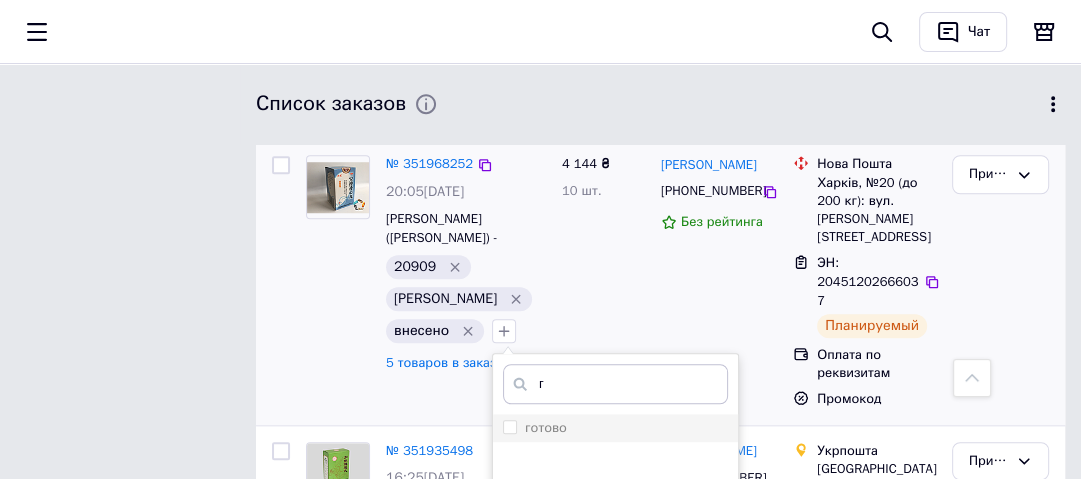 type on "г" 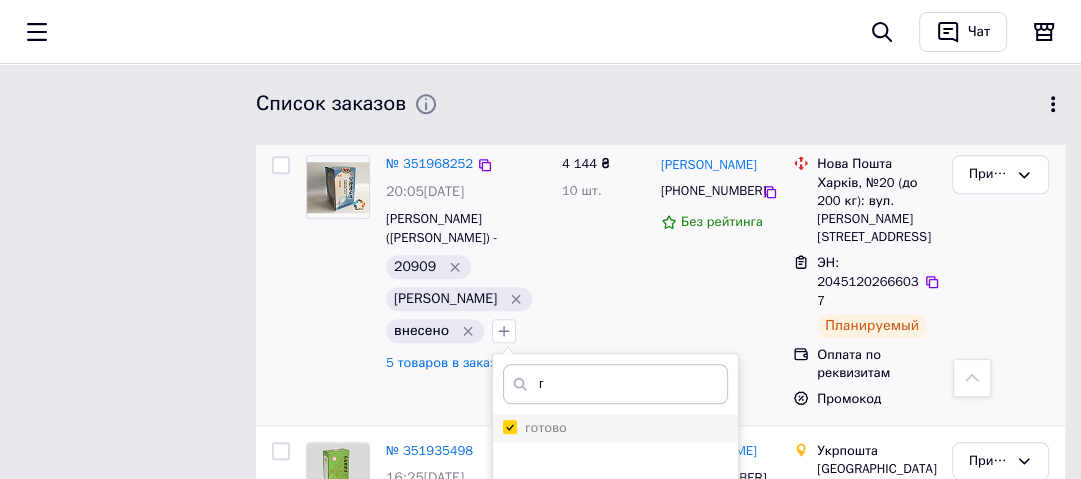 checkbox on "true" 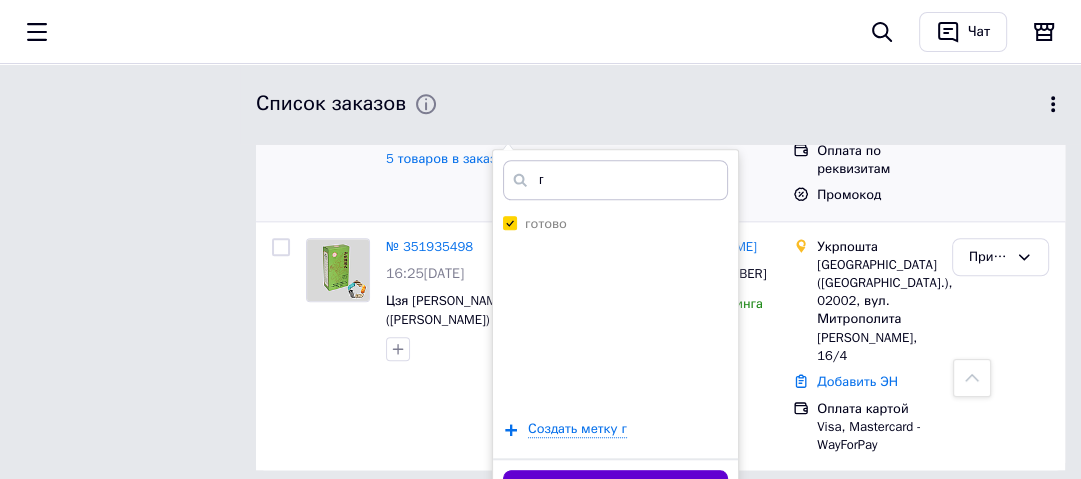 click on "Добавить метку" at bounding box center (615, 489) 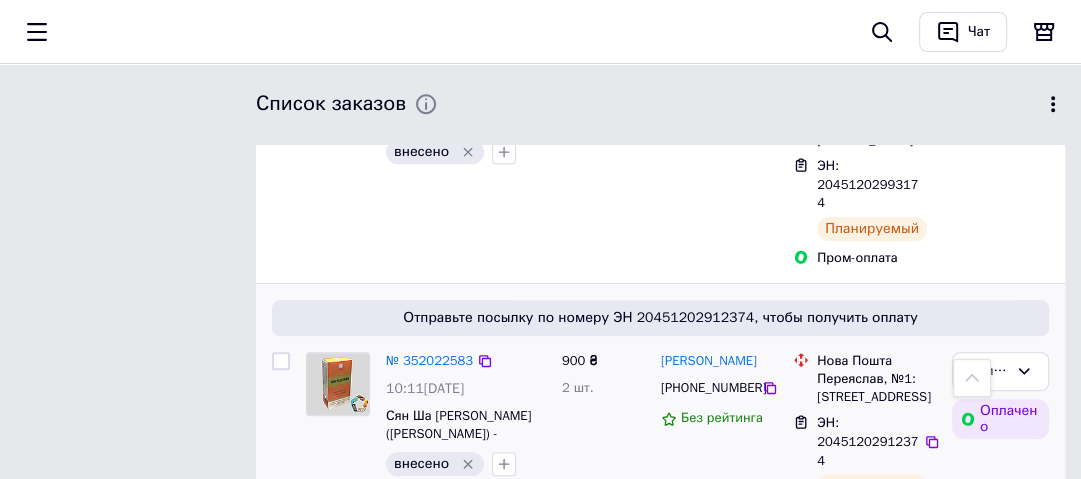 scroll, scrollTop: 630, scrollLeft: 0, axis: vertical 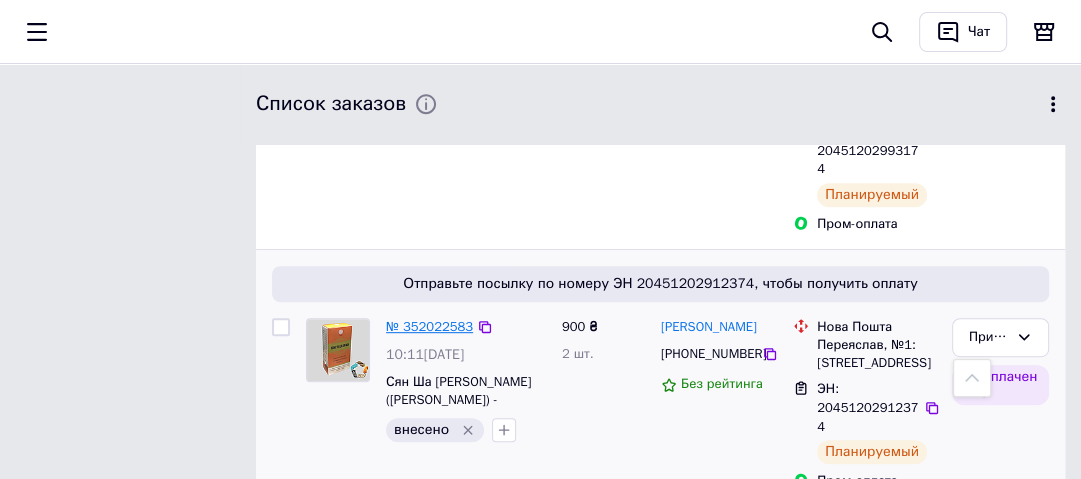 click on "№ 352022583" at bounding box center (429, 326) 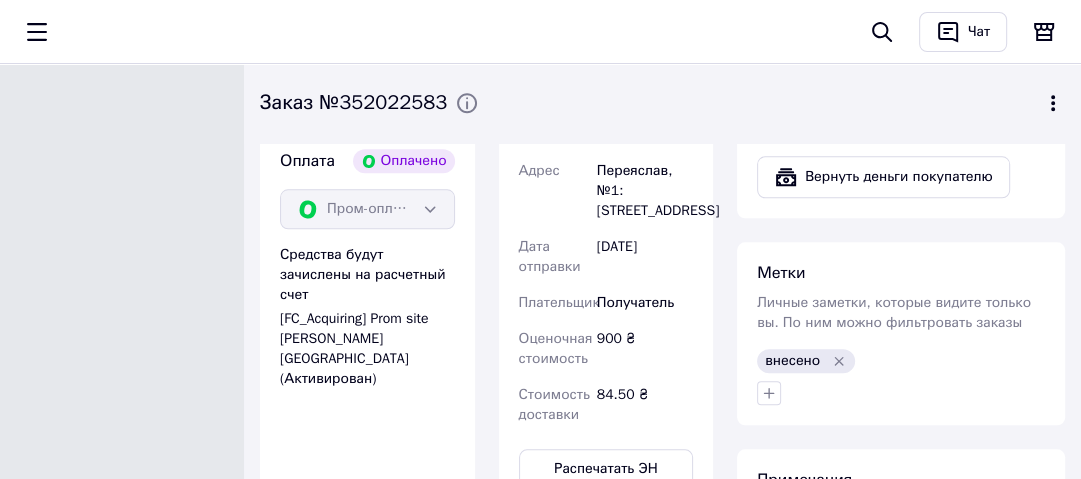 scroll, scrollTop: 1440, scrollLeft: 0, axis: vertical 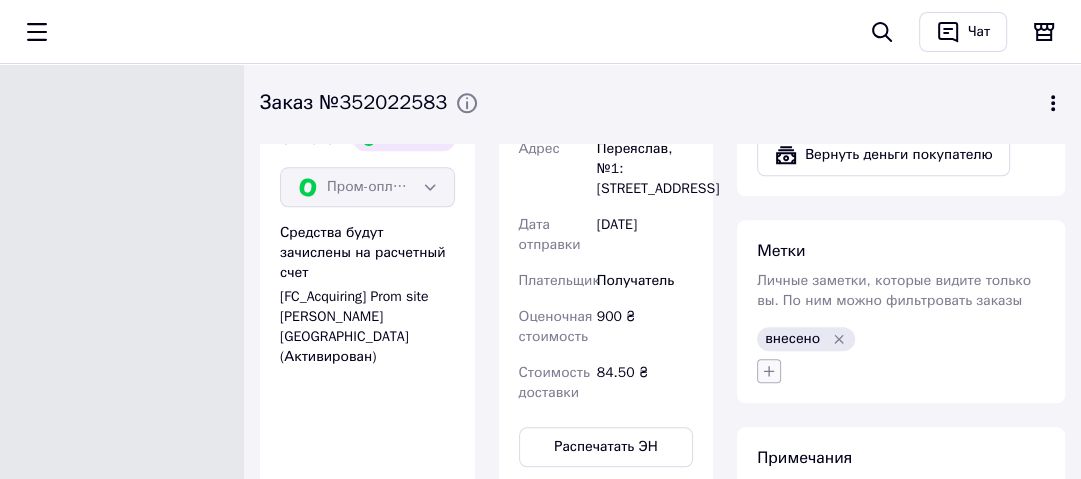 click 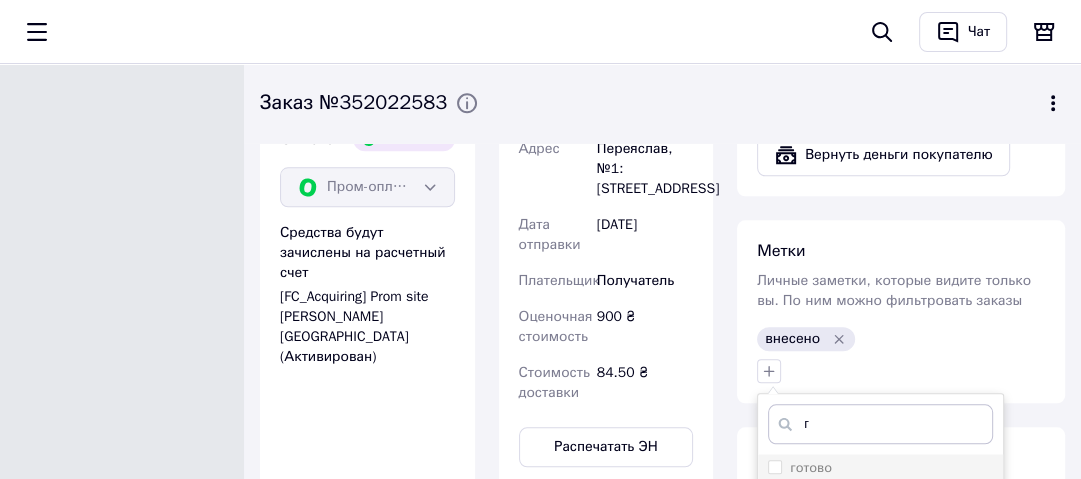 type on "г" 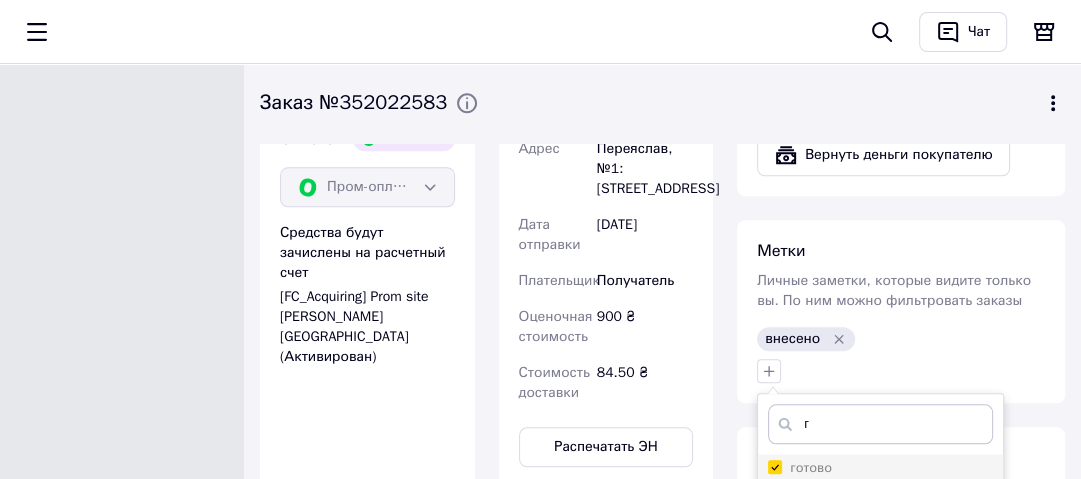 click on "готово" at bounding box center (774, 466) 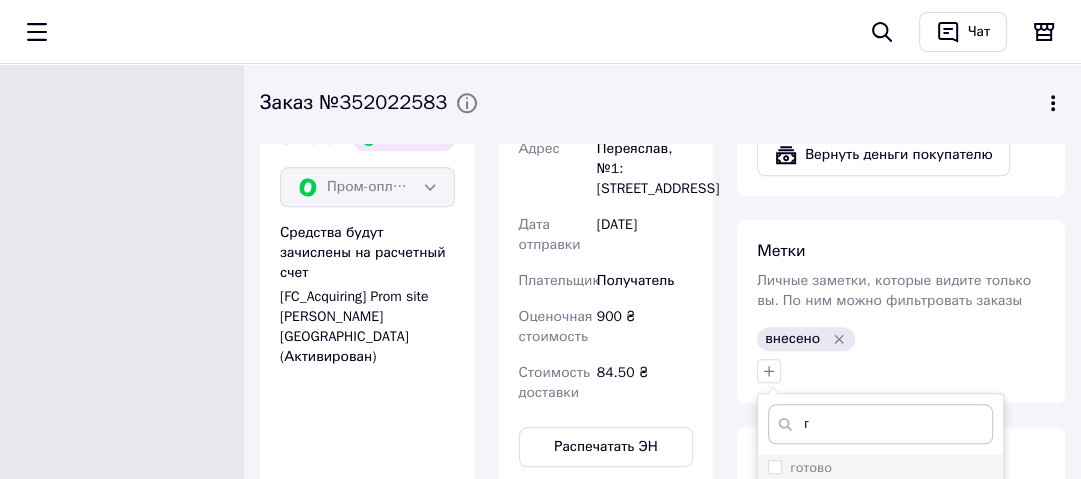click on "готово" at bounding box center [774, 466] 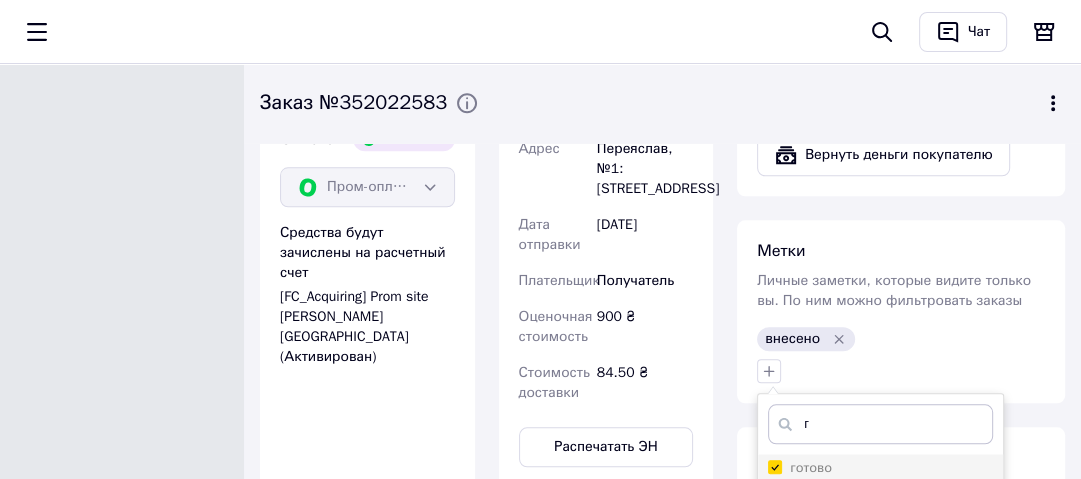 checkbox on "true" 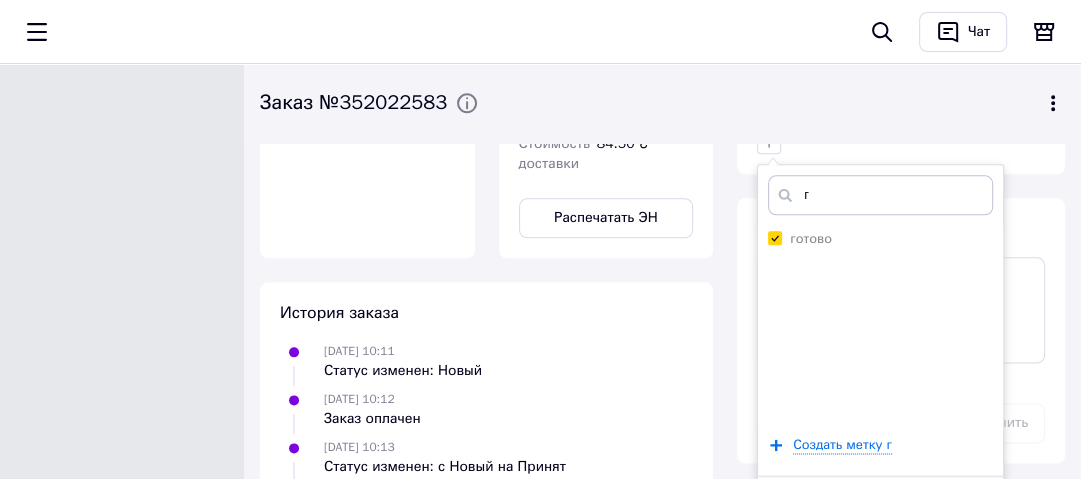 scroll, scrollTop: 1680, scrollLeft: 0, axis: vertical 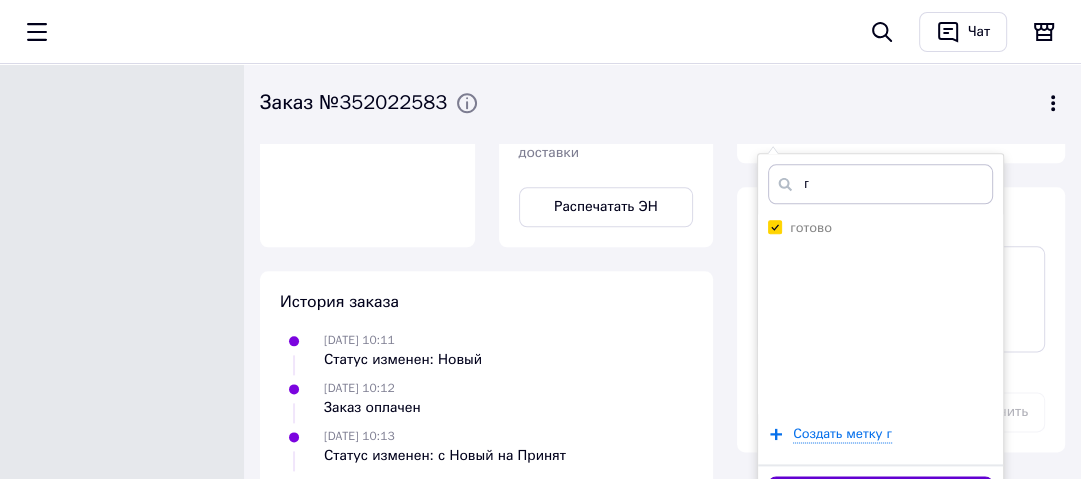 click on "Добавить метку" at bounding box center (880, 495) 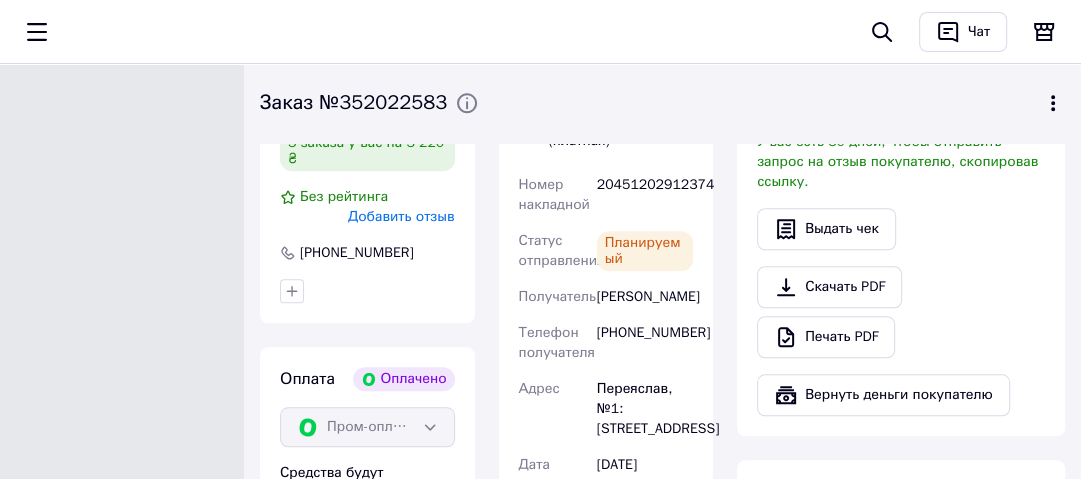 scroll, scrollTop: 1120, scrollLeft: 0, axis: vertical 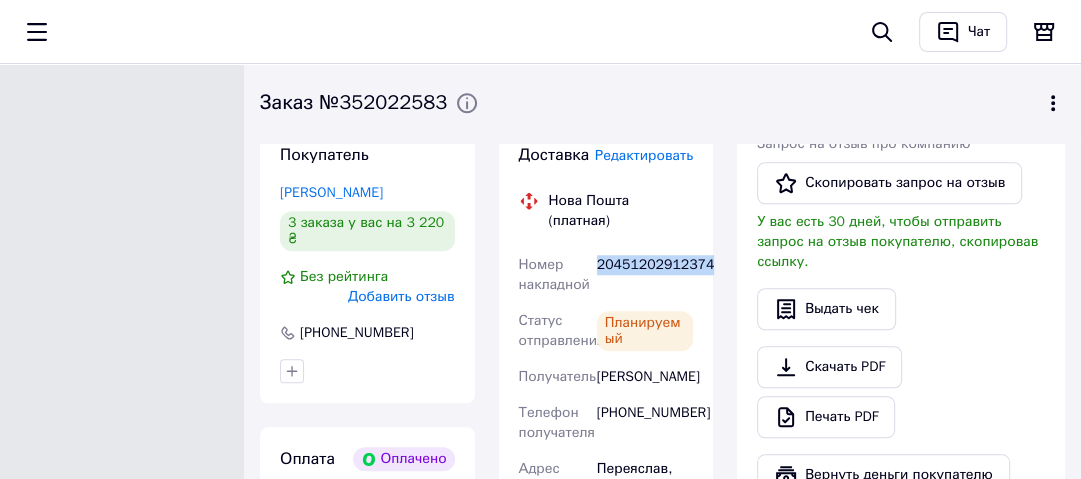 drag, startPoint x: 703, startPoint y: 224, endPoint x: 595, endPoint y: 231, distance: 108.226616 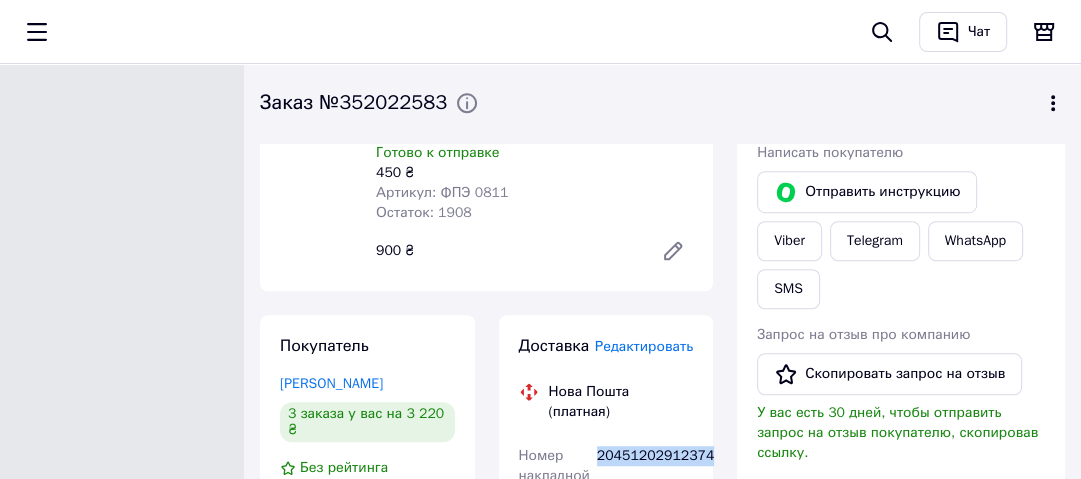 scroll, scrollTop: 880, scrollLeft: 0, axis: vertical 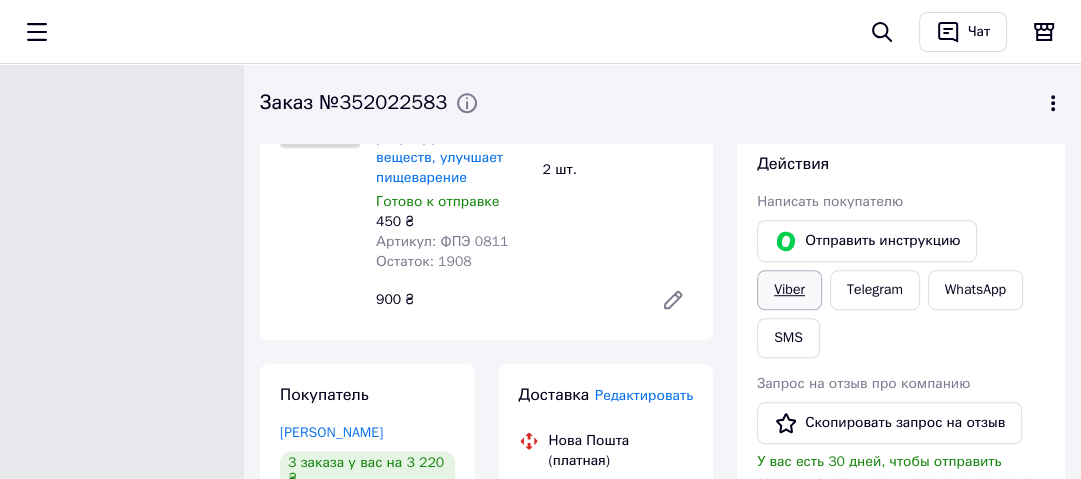 click on "Viber" at bounding box center (789, 290) 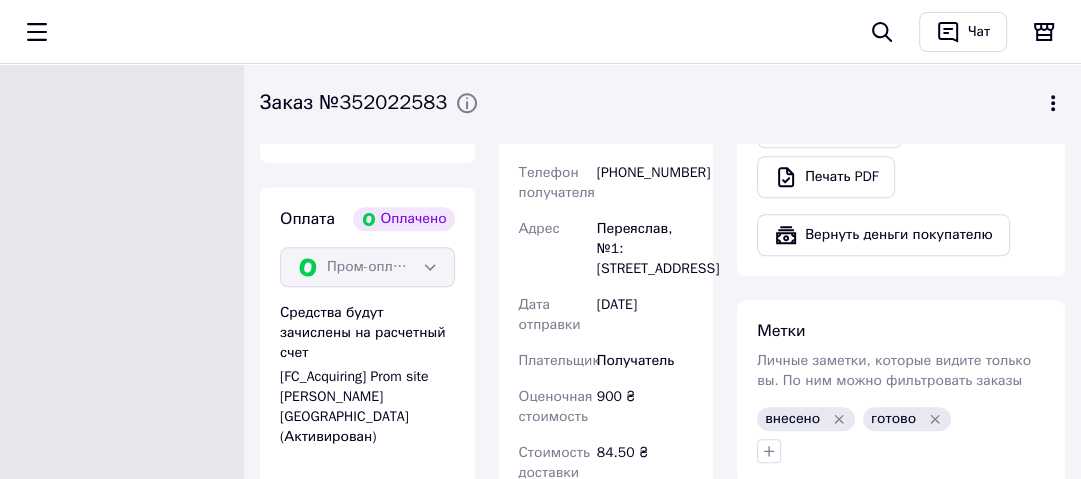 scroll, scrollTop: 800, scrollLeft: 0, axis: vertical 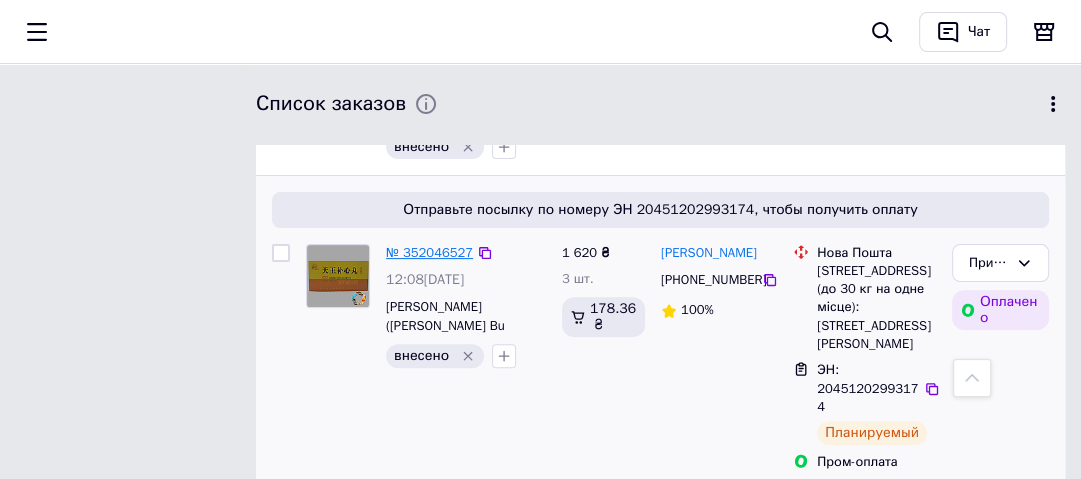 click on "№ 352046527" at bounding box center (429, 252) 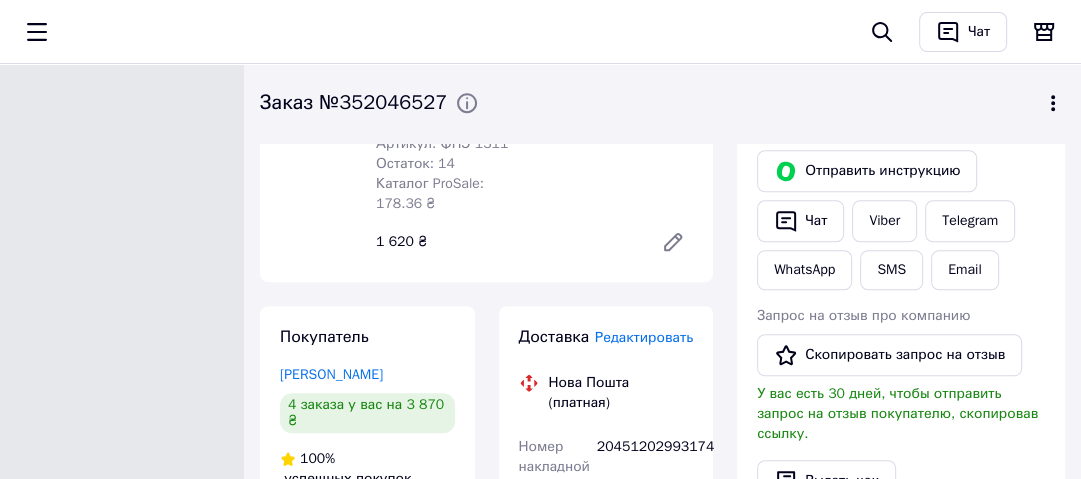scroll, scrollTop: 1112, scrollLeft: 0, axis: vertical 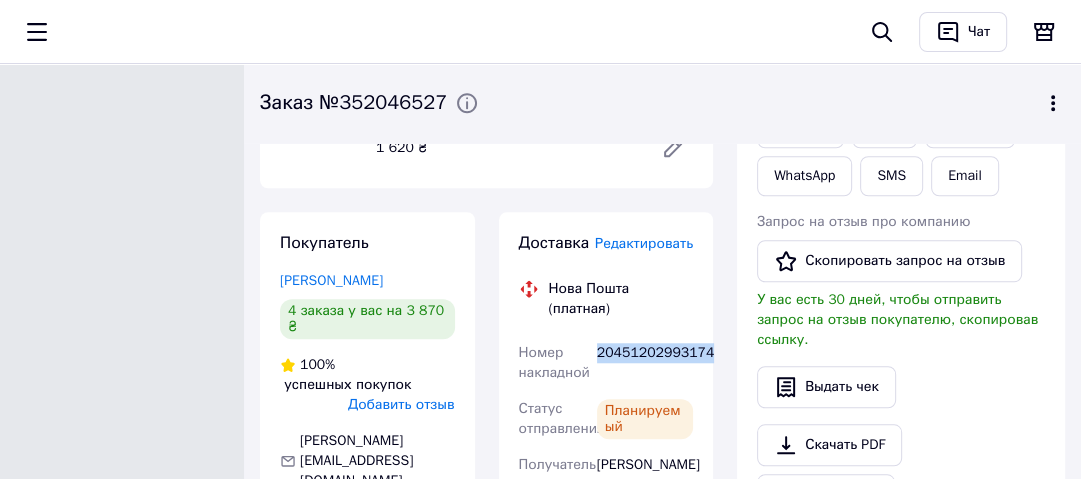 drag, startPoint x: 705, startPoint y: 297, endPoint x: 596, endPoint y: 297, distance: 109 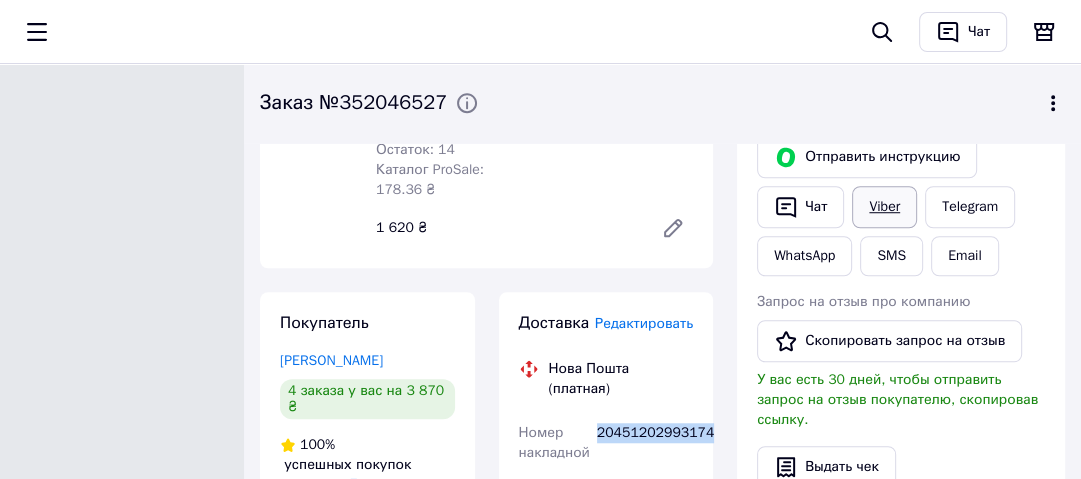 click on "Viber" at bounding box center (884, 207) 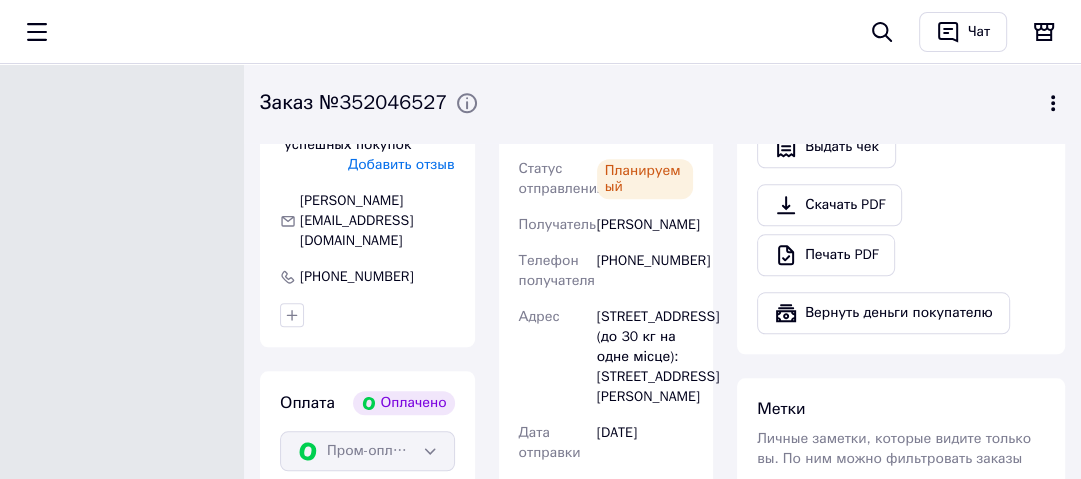 scroll, scrollTop: 1432, scrollLeft: 0, axis: vertical 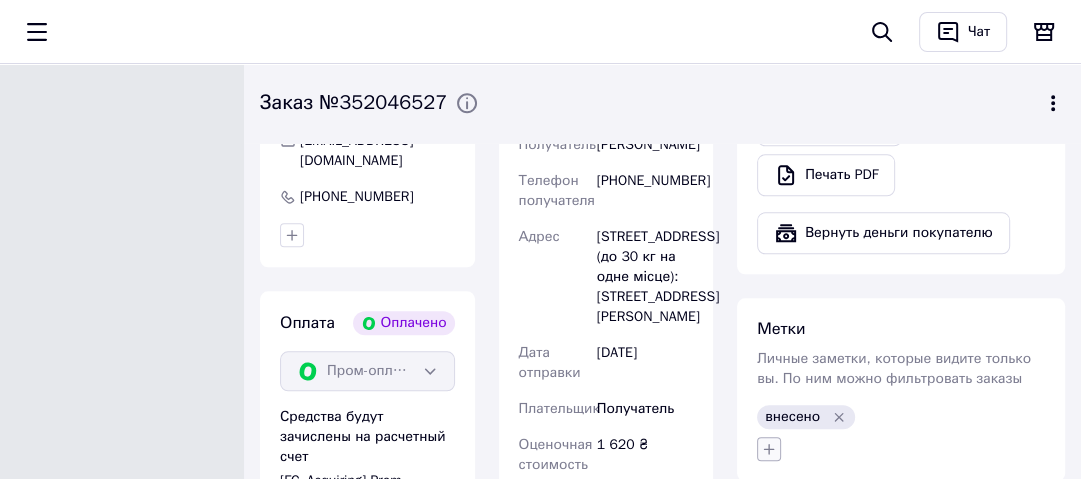 click 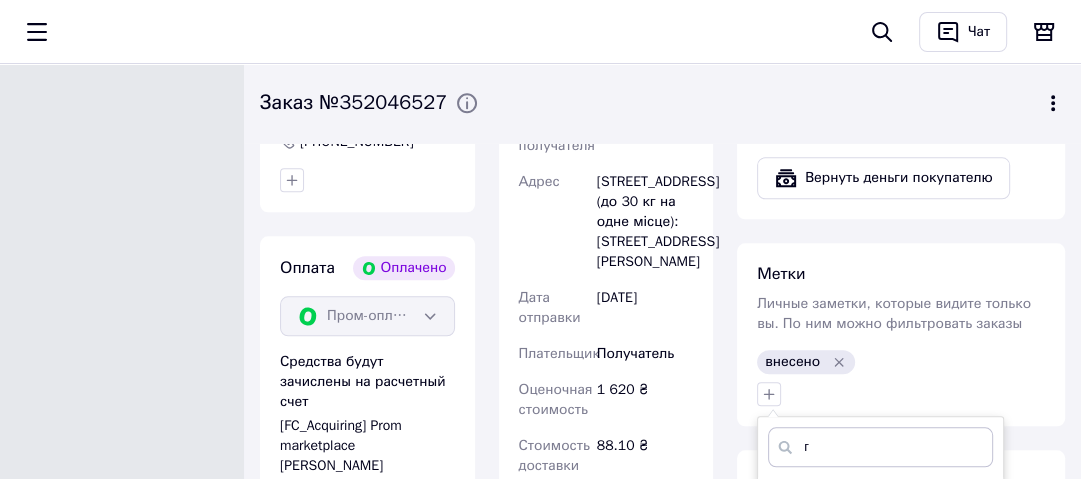 scroll, scrollTop: 1512, scrollLeft: 0, axis: vertical 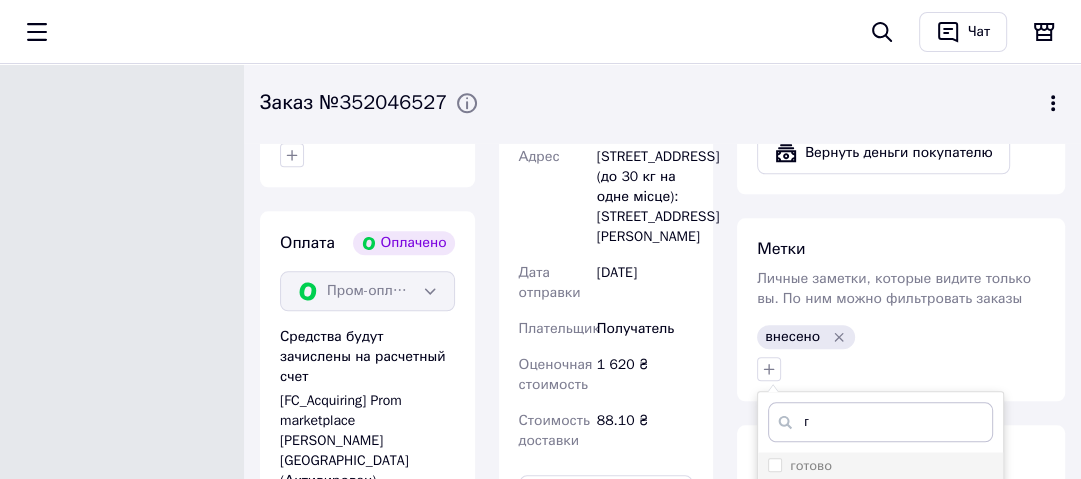 type on "г" 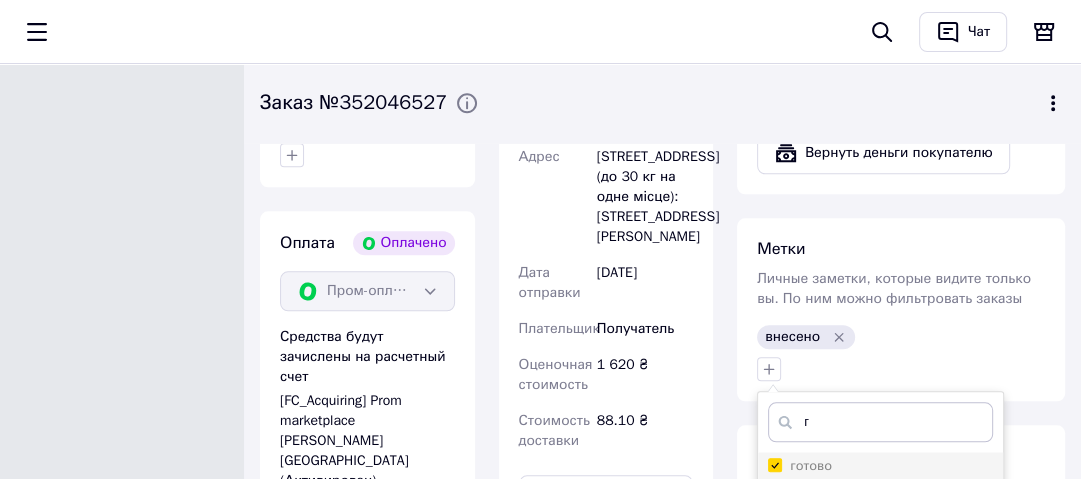 checkbox on "true" 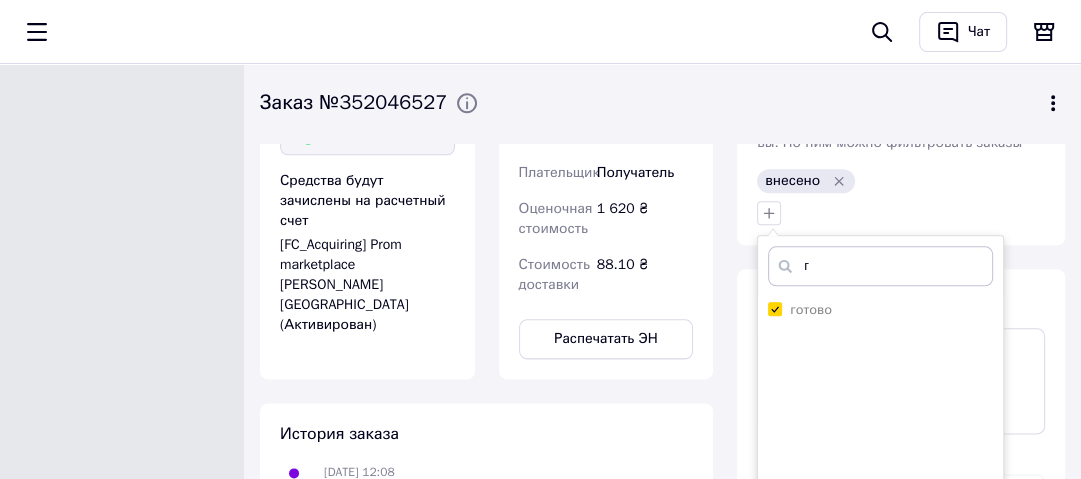 scroll, scrollTop: 1752, scrollLeft: 0, axis: vertical 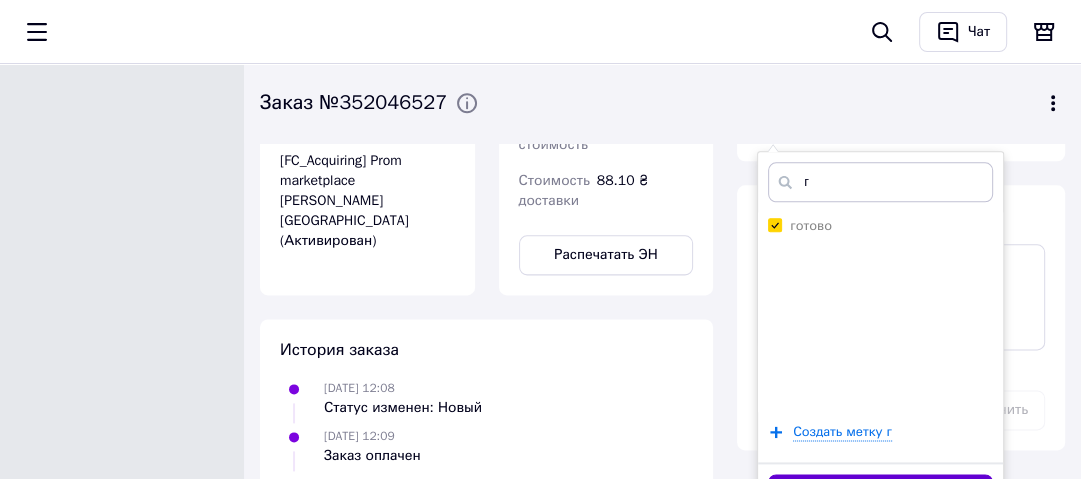 click on "Добавить метку" at bounding box center [880, 493] 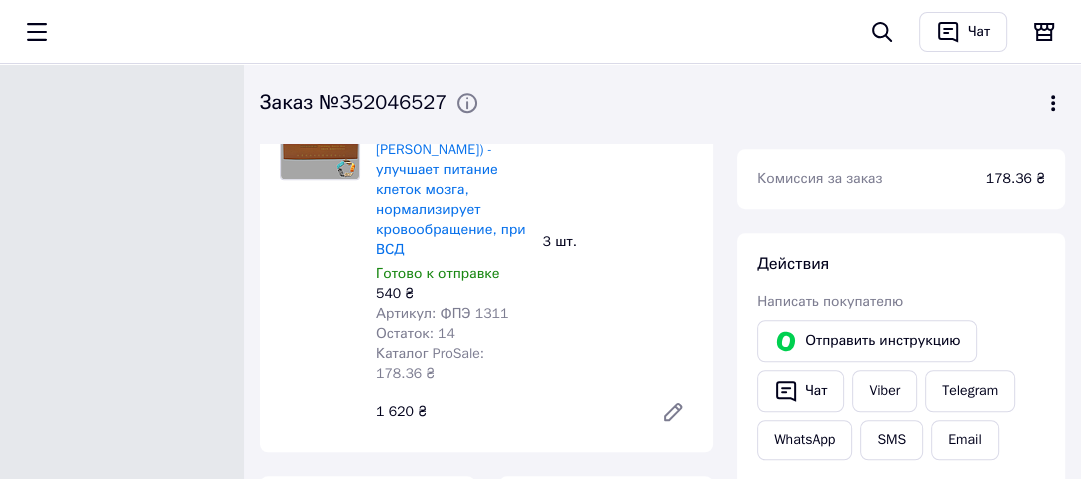 scroll, scrollTop: 712, scrollLeft: 0, axis: vertical 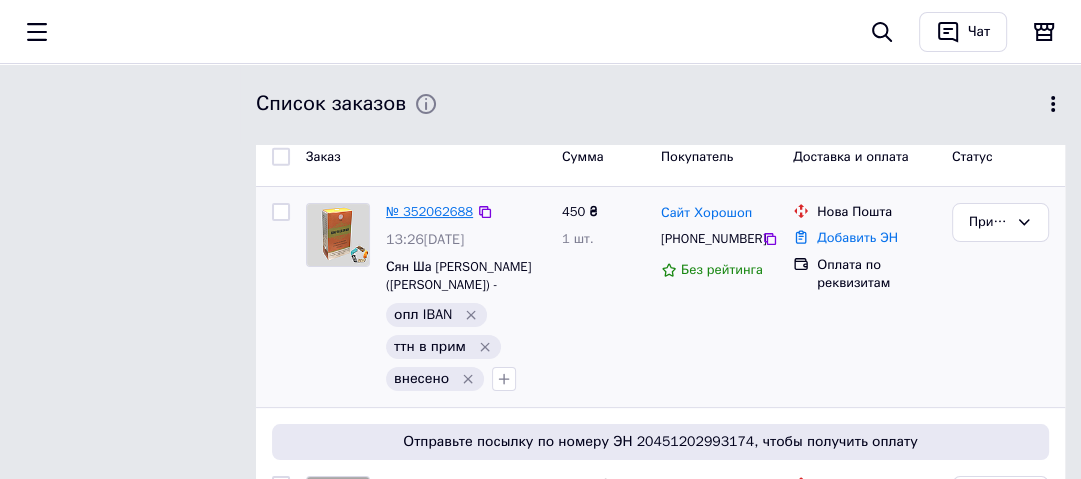 click on "№ 352062688" at bounding box center (429, 211) 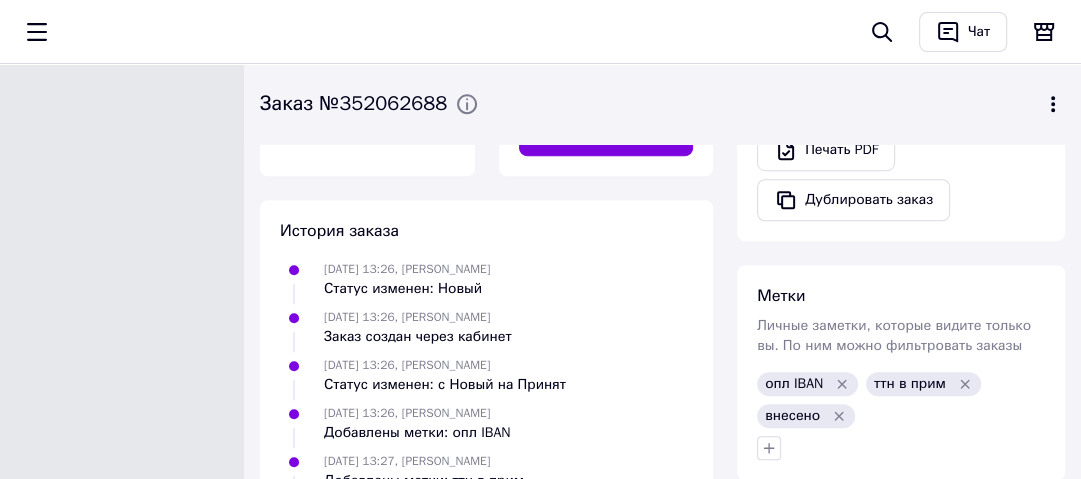 scroll, scrollTop: 1040, scrollLeft: 0, axis: vertical 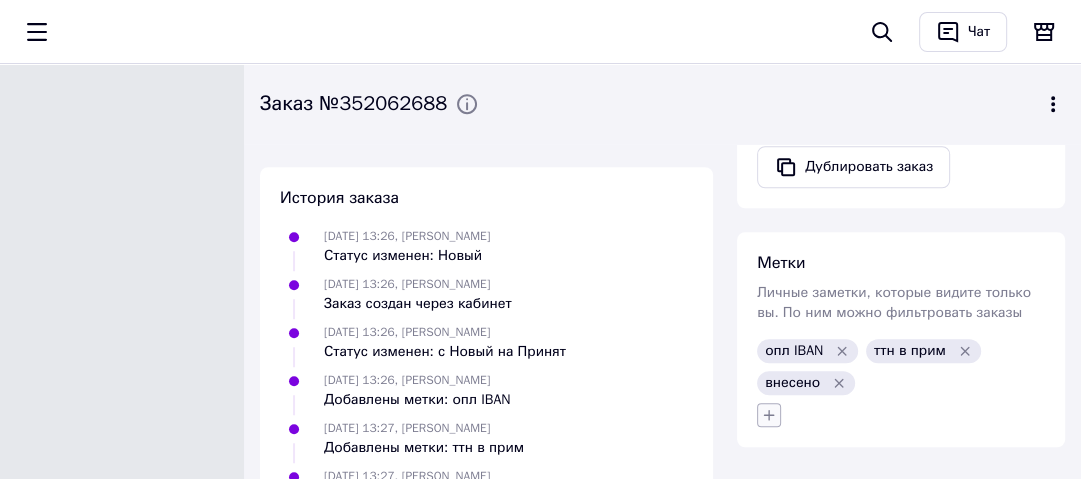 click 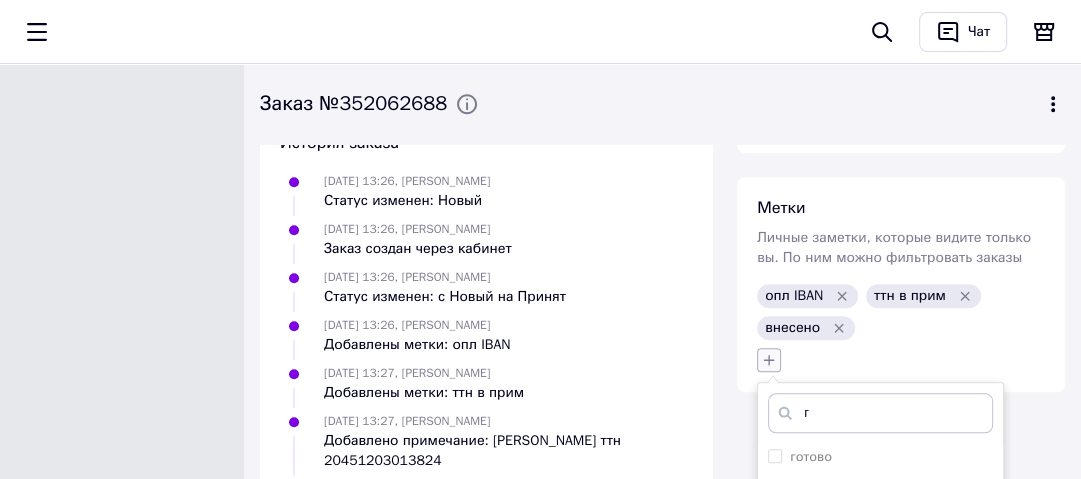 scroll, scrollTop: 1200, scrollLeft: 0, axis: vertical 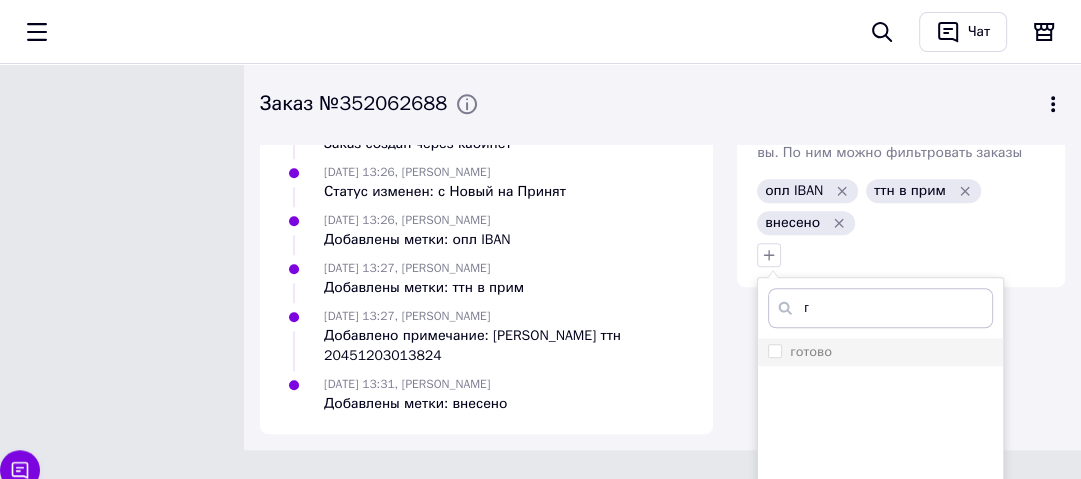 type on "г" 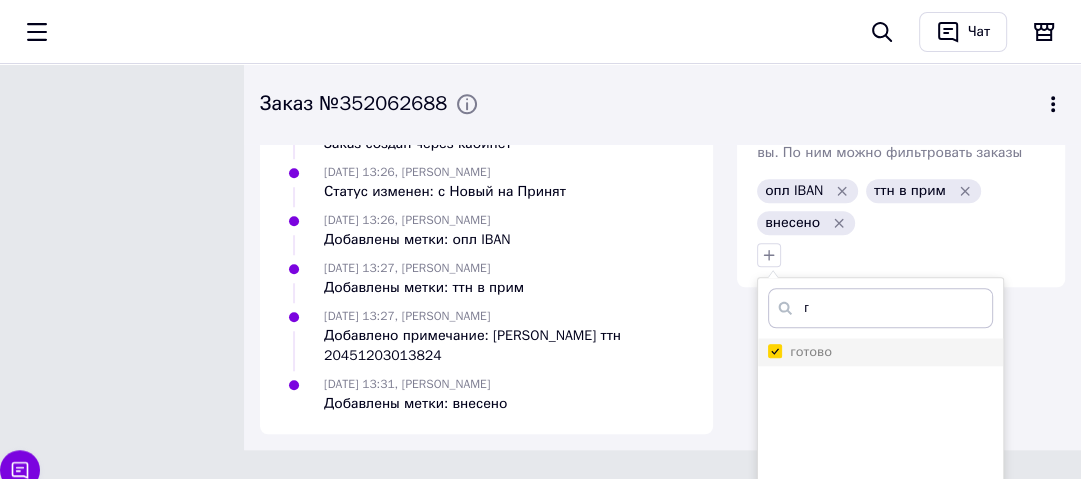 checkbox on "true" 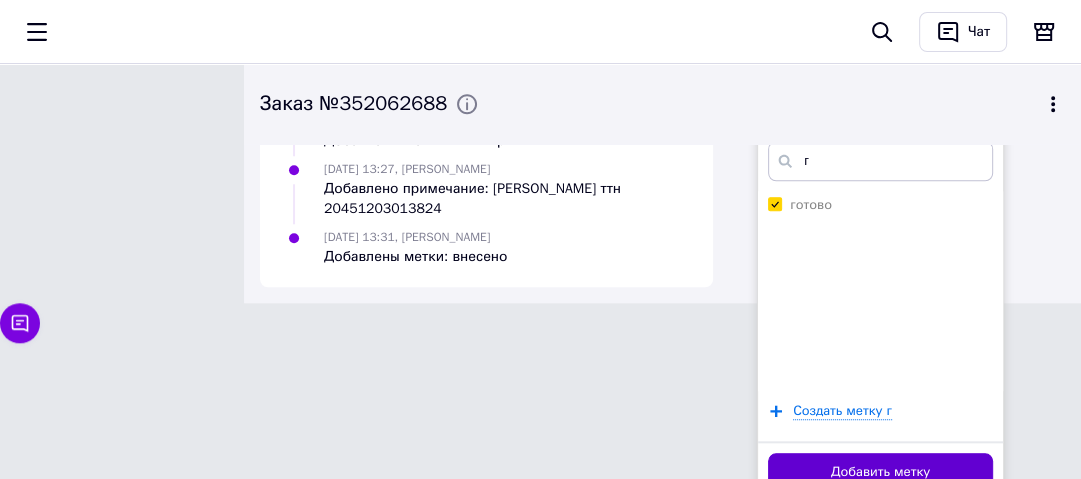 click on "Добавить метку" at bounding box center (880, 472) 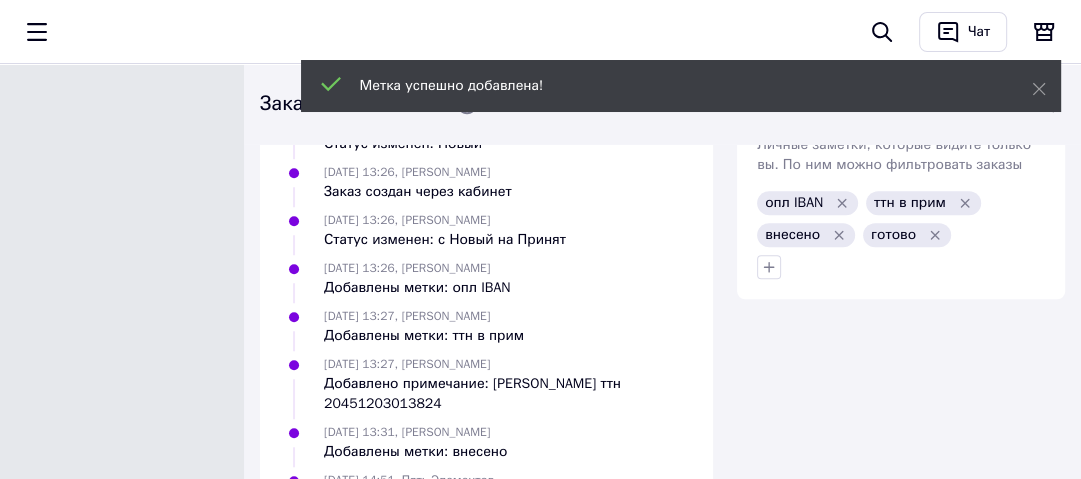 scroll, scrollTop: 1200, scrollLeft: 0, axis: vertical 